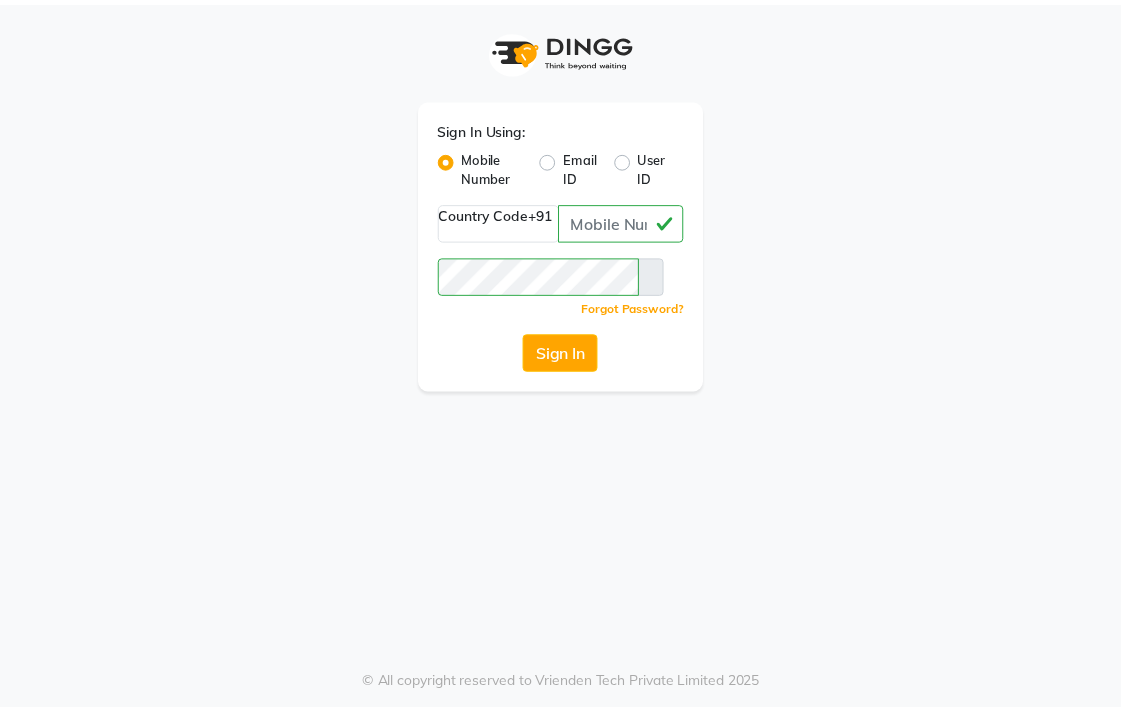 scroll, scrollTop: 0, scrollLeft: 0, axis: both 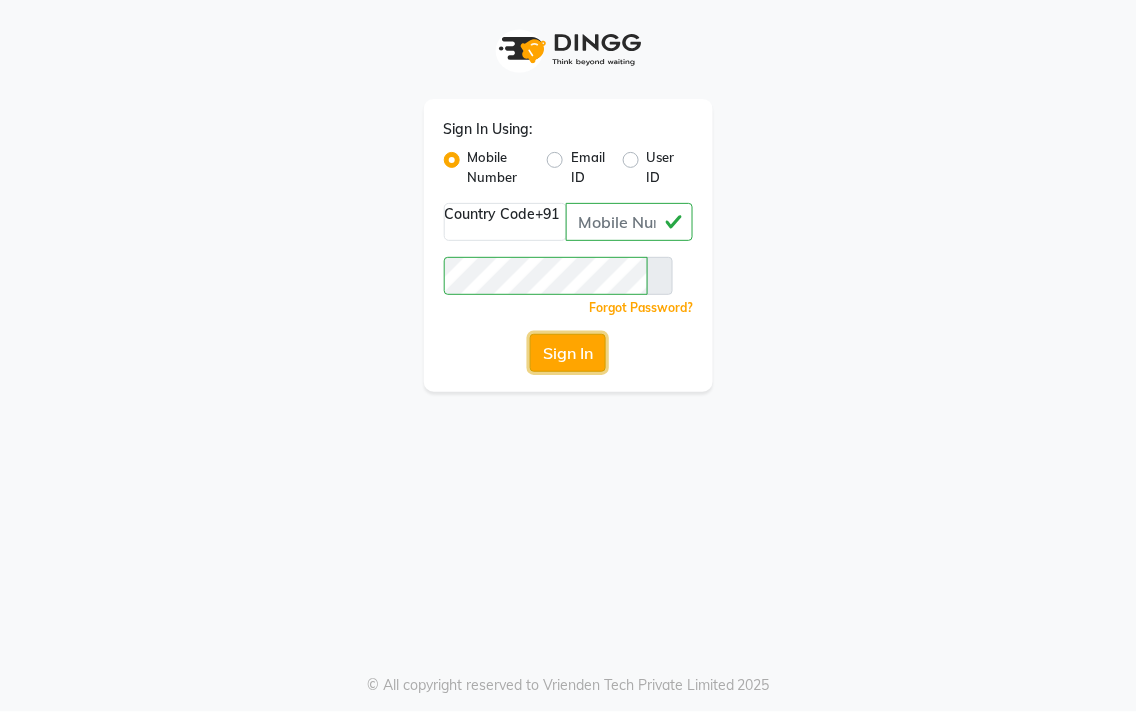 click on "Sign In" at bounding box center [568, 353] 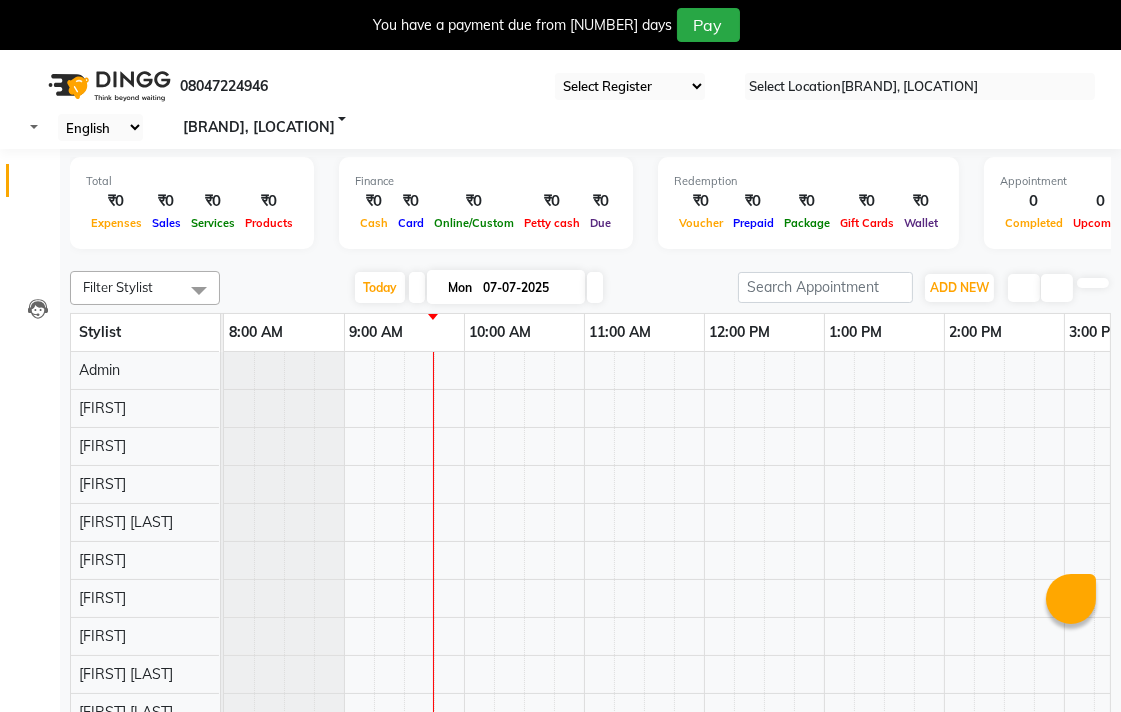 scroll, scrollTop: 0, scrollLeft: 0, axis: both 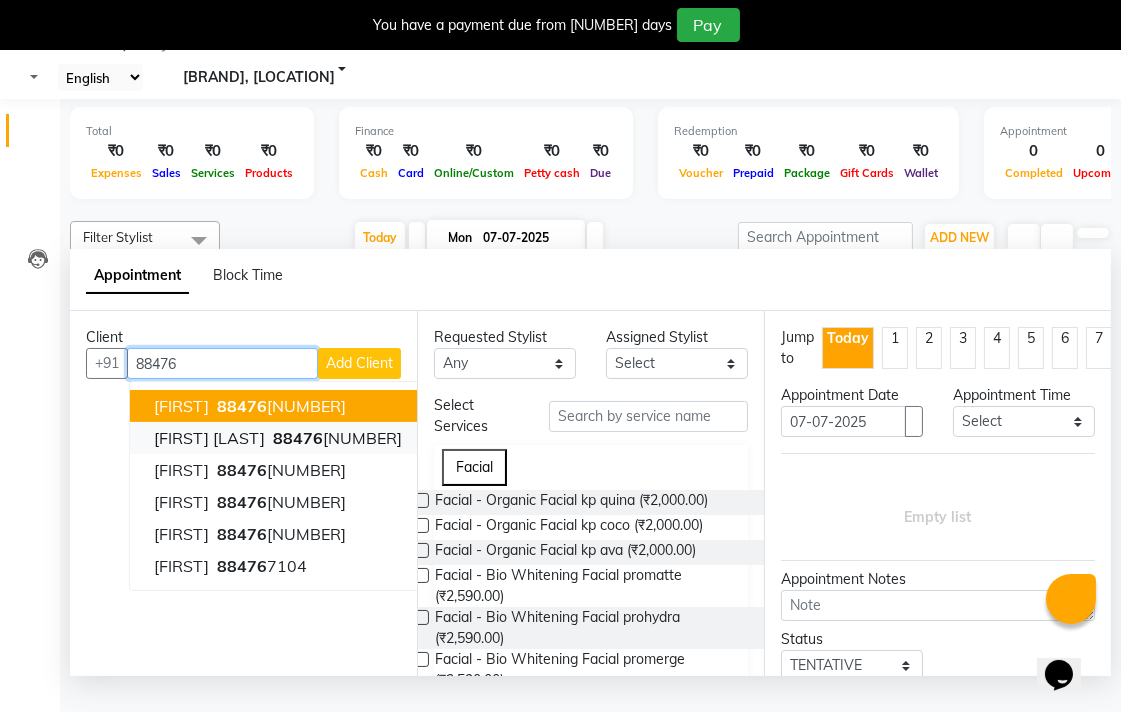 click on "[PHONE]" at bounding box center (335, 438) 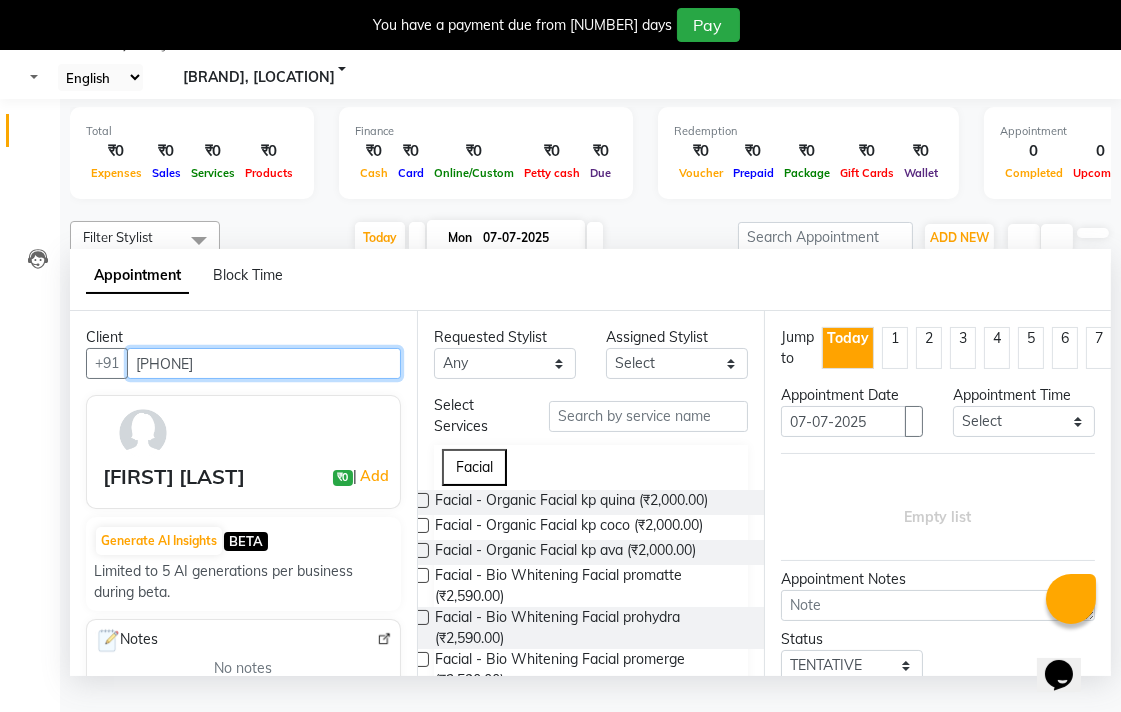 type on "[PHONE]" 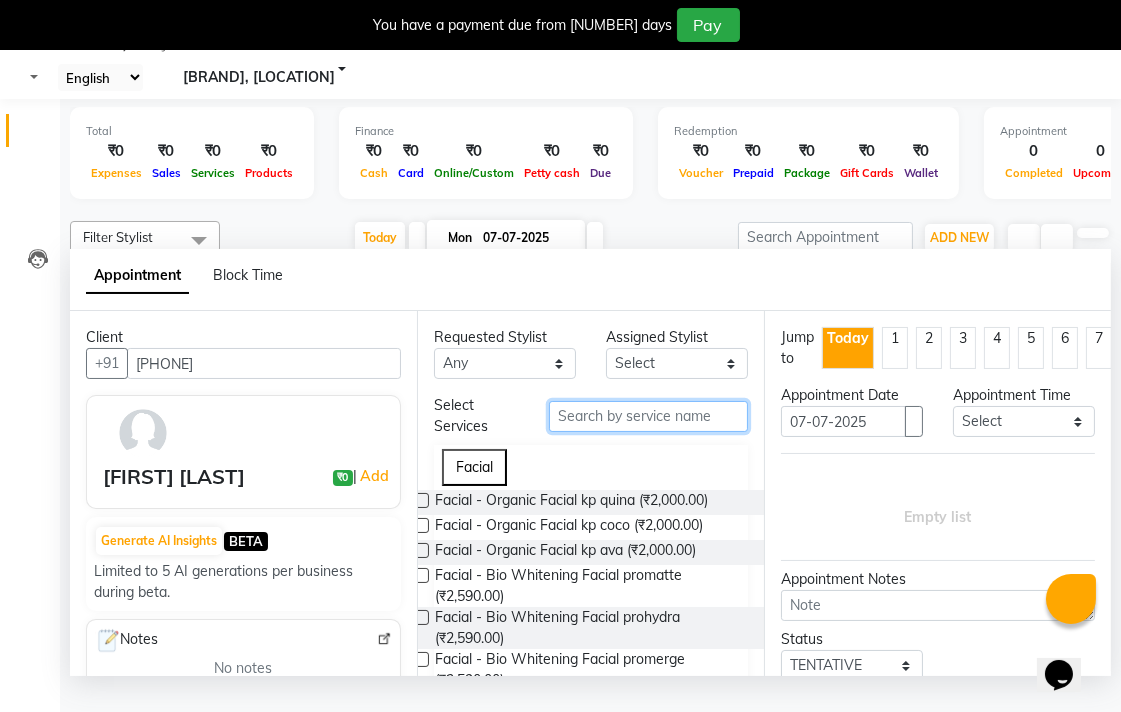 click at bounding box center (648, 416) 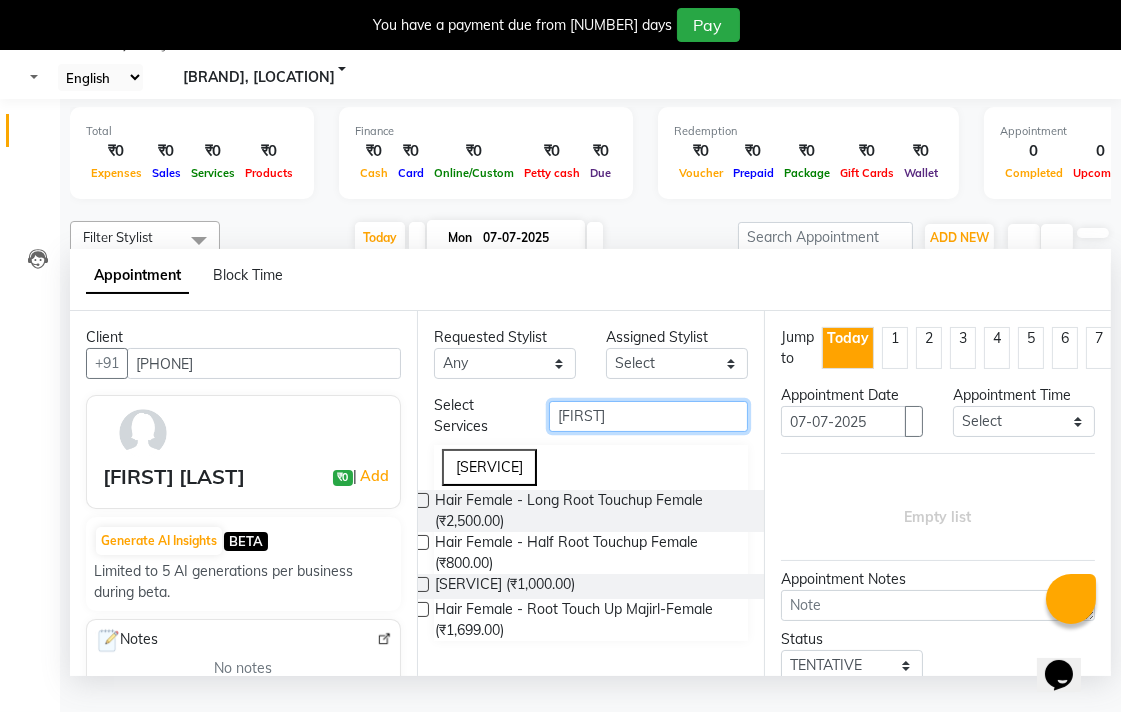 type on "[FIRST]" 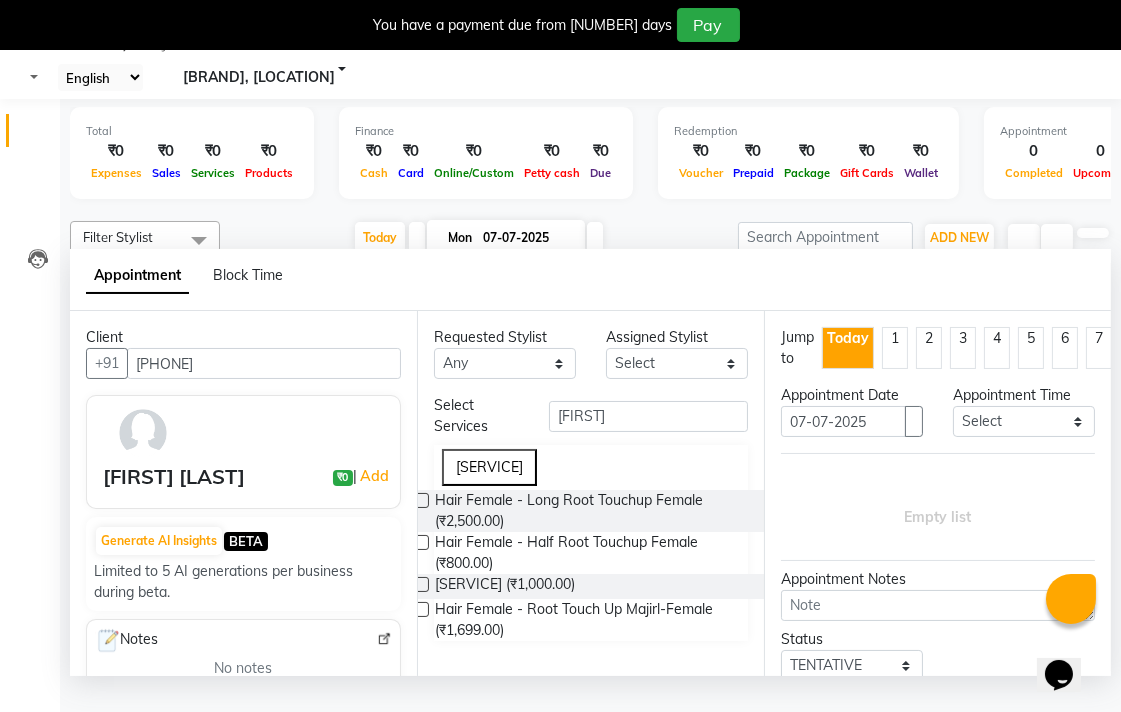click at bounding box center (421, 584) 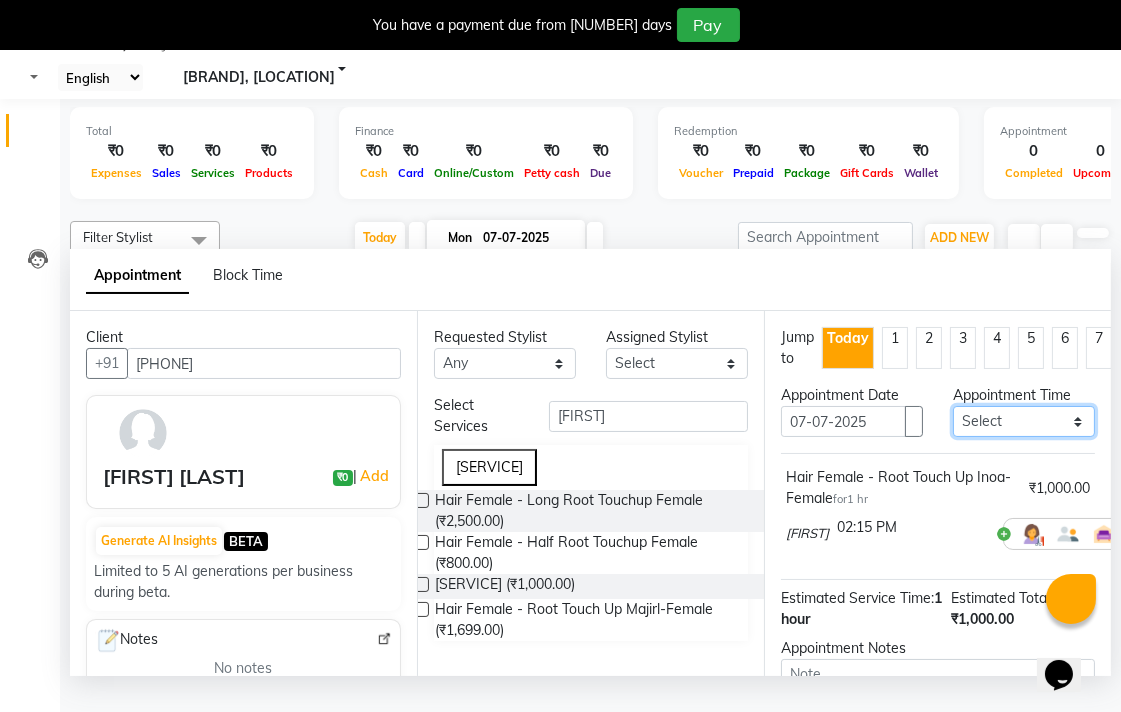 click on "[TIME]" at bounding box center [1024, 421] 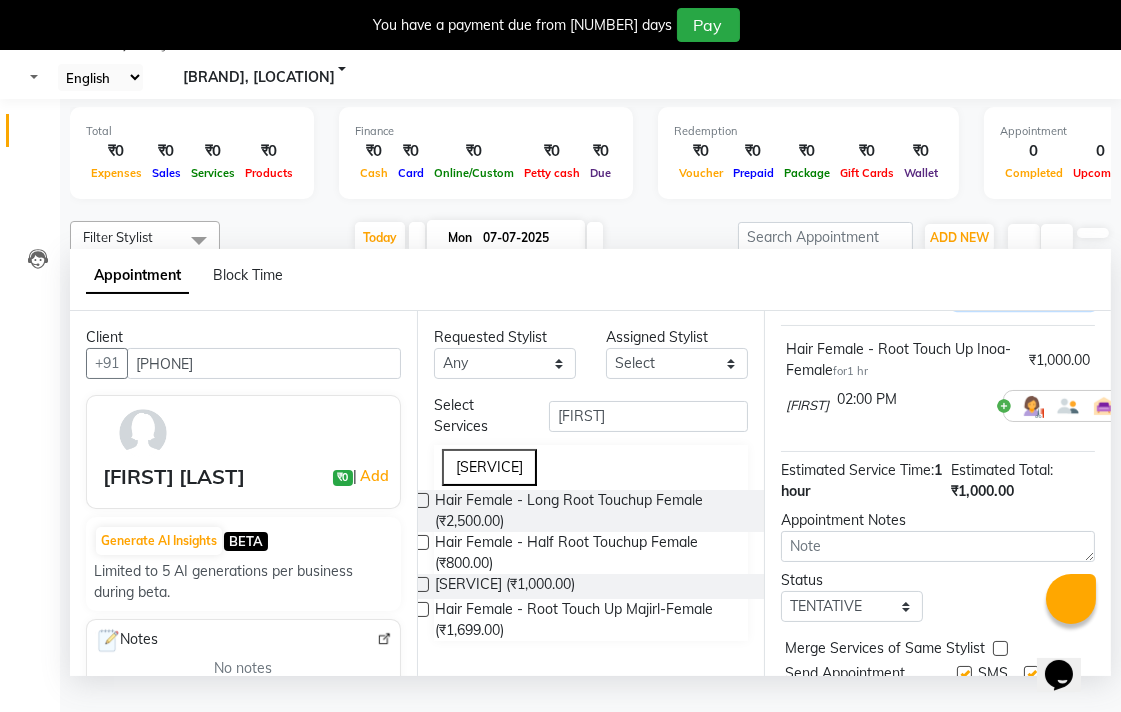scroll, scrollTop: 236, scrollLeft: 0, axis: vertical 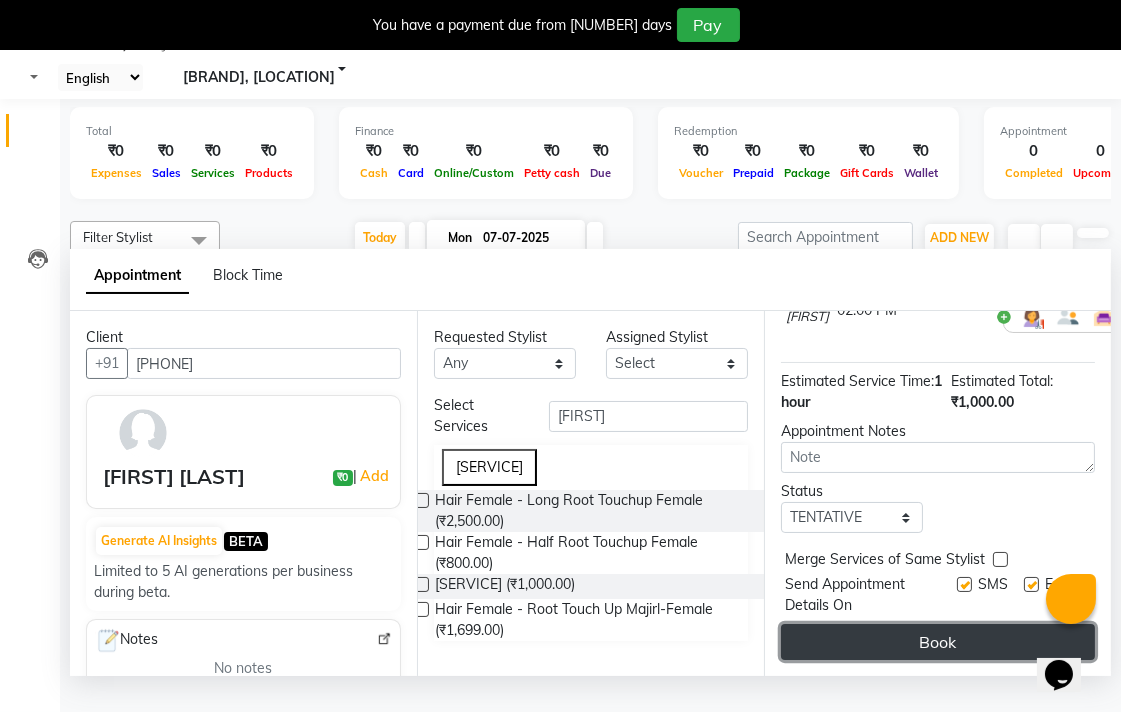 click on "Book" at bounding box center (938, 642) 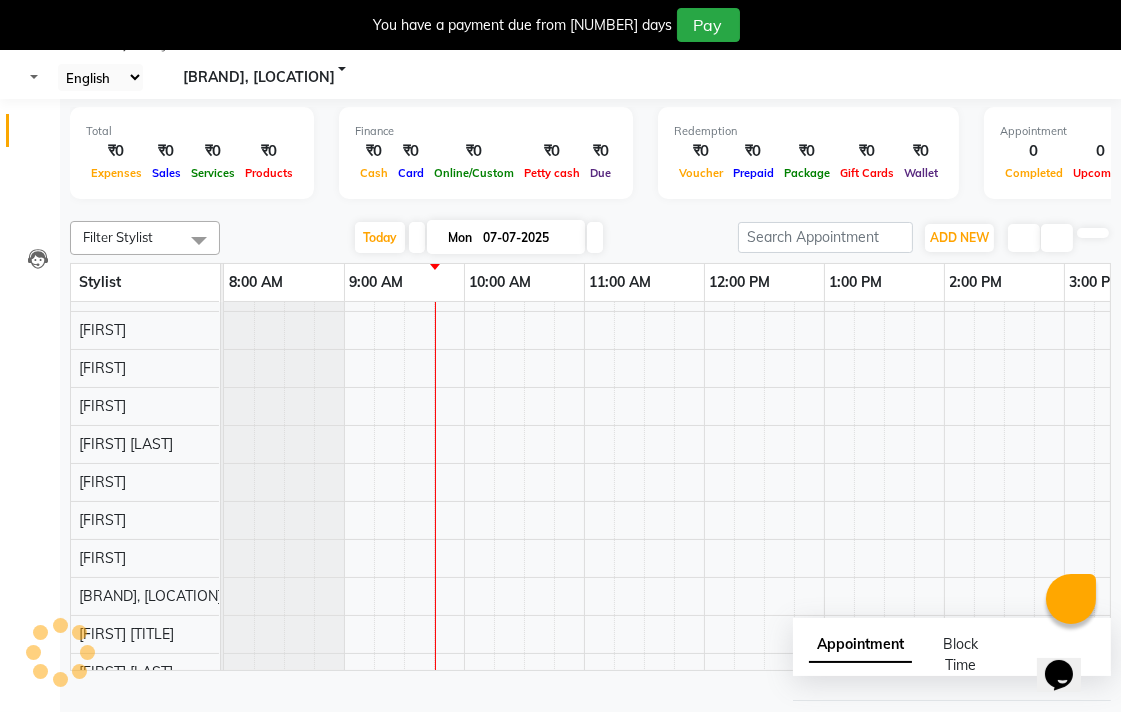 scroll, scrollTop: 0, scrollLeft: 0, axis: both 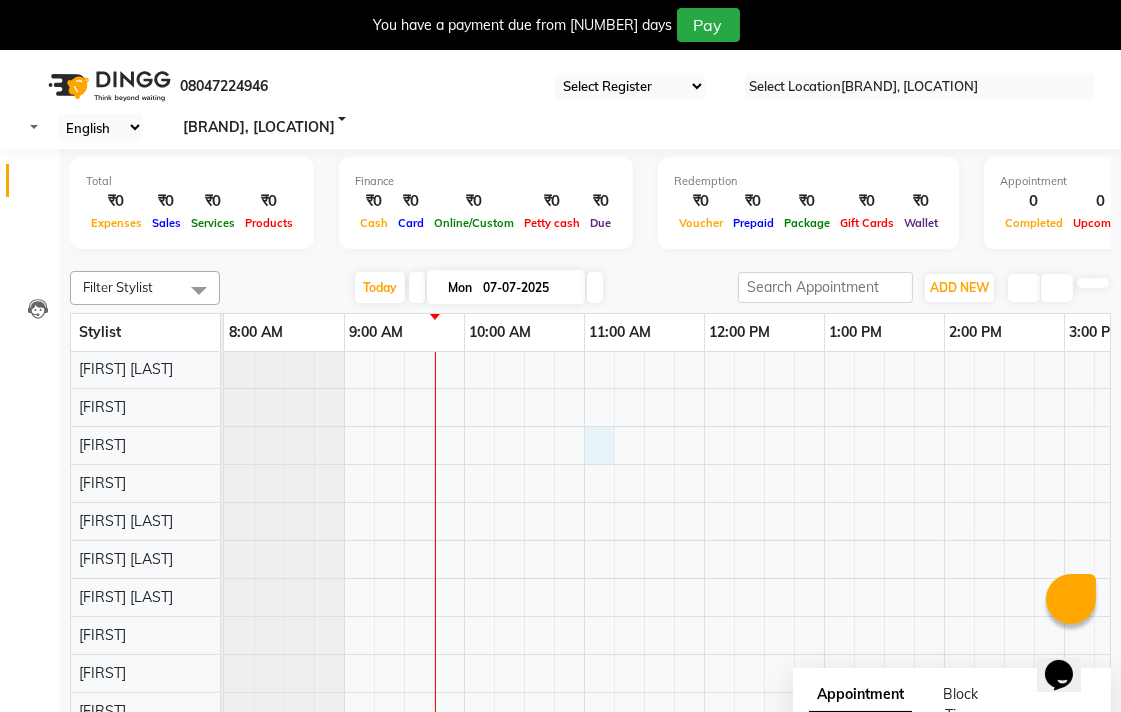 click at bounding box center (599, 445) 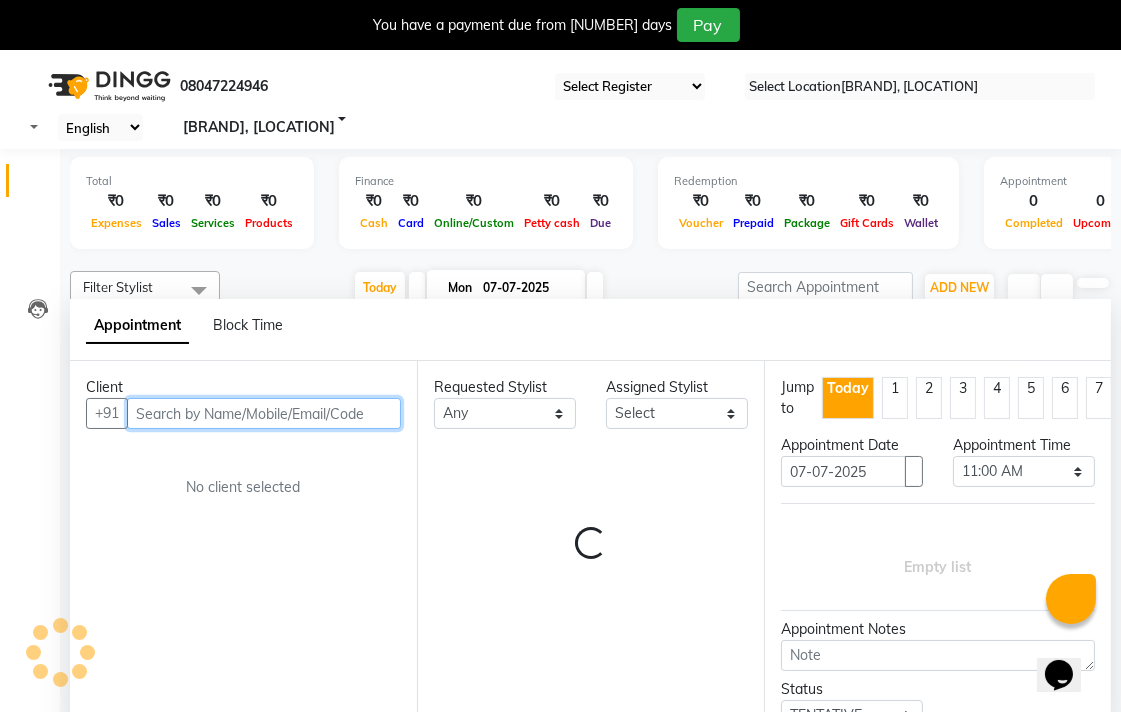 scroll, scrollTop: 50, scrollLeft: 0, axis: vertical 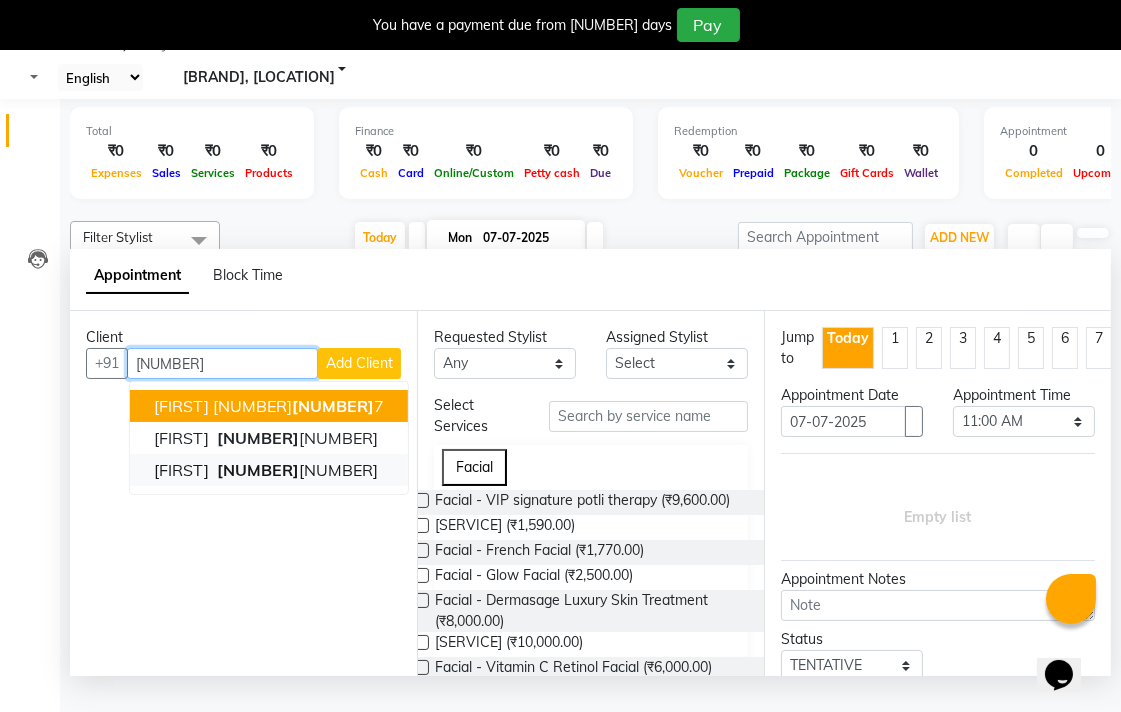 click on "[FIRST] [NUMBER] [NUMBER]" at bounding box center [269, 470] 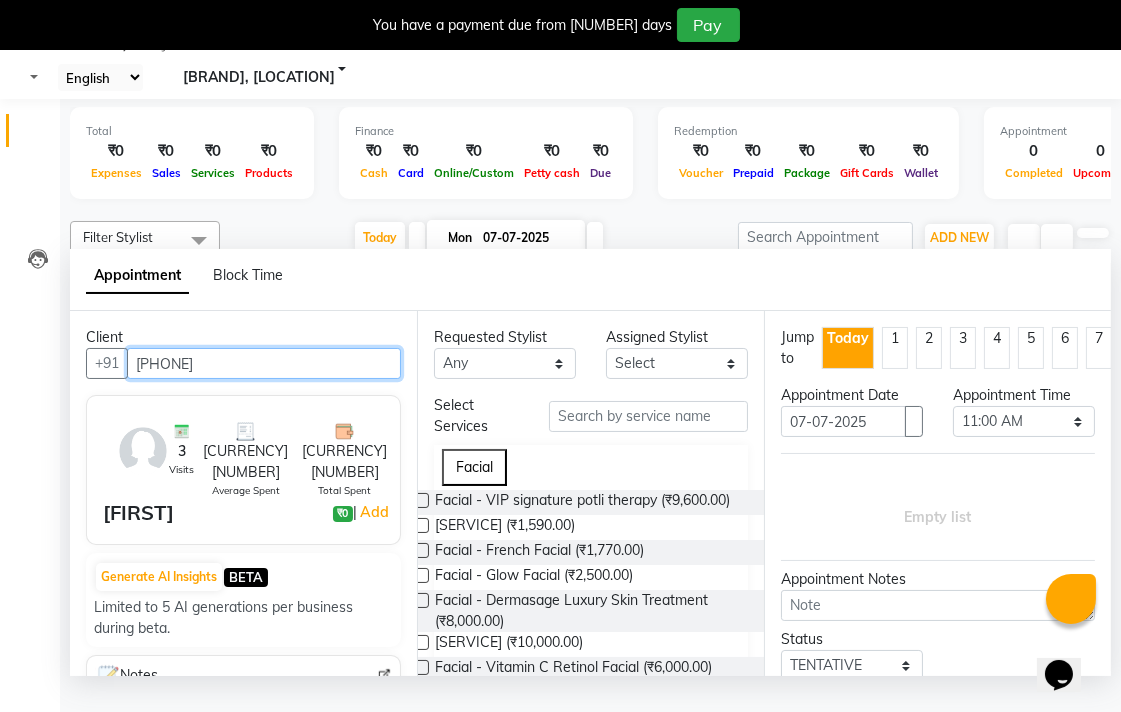 type on "[PHONE]" 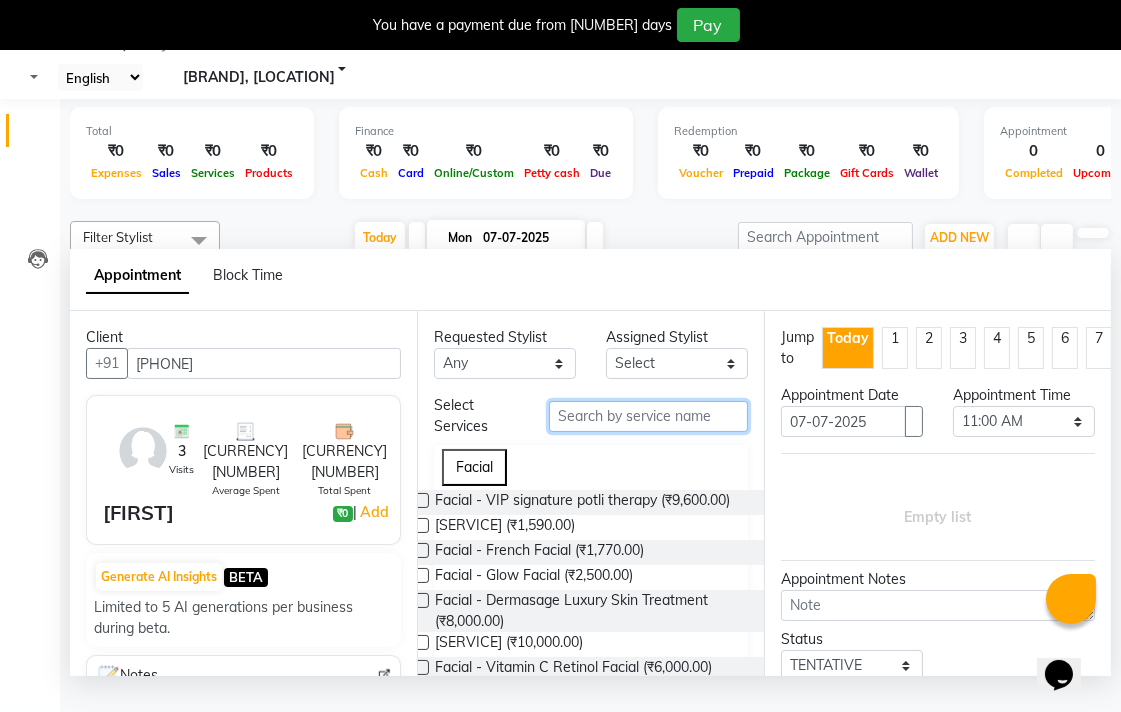 click at bounding box center (648, 416) 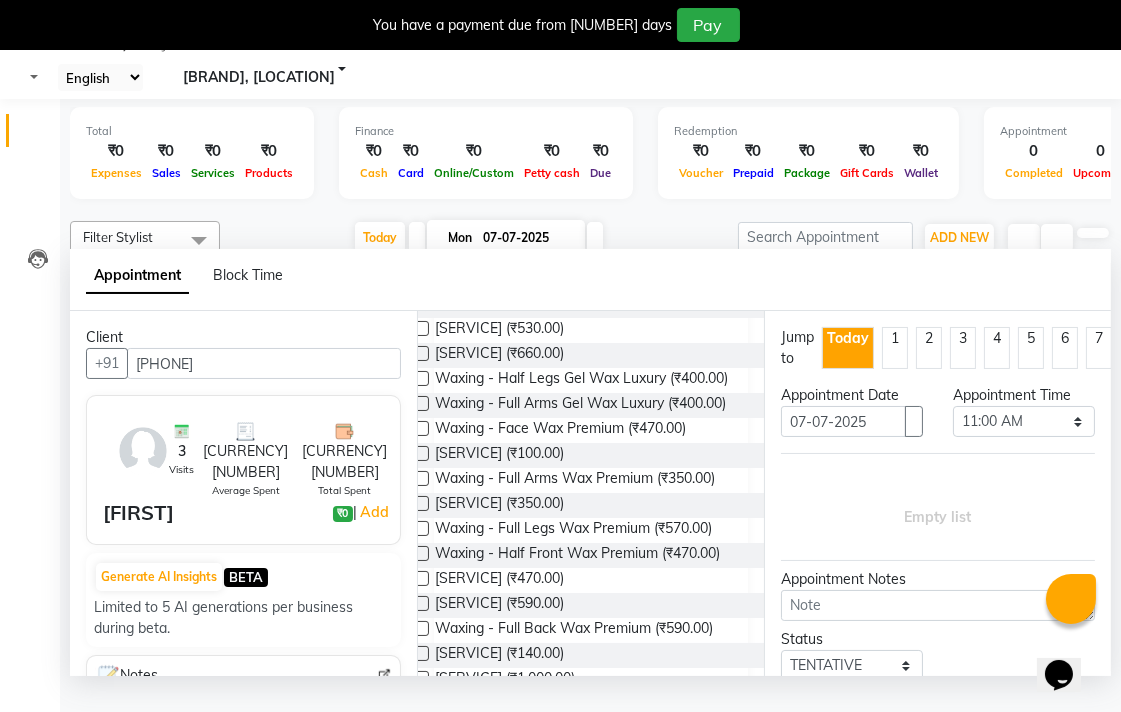 scroll, scrollTop: 453, scrollLeft: 0, axis: vertical 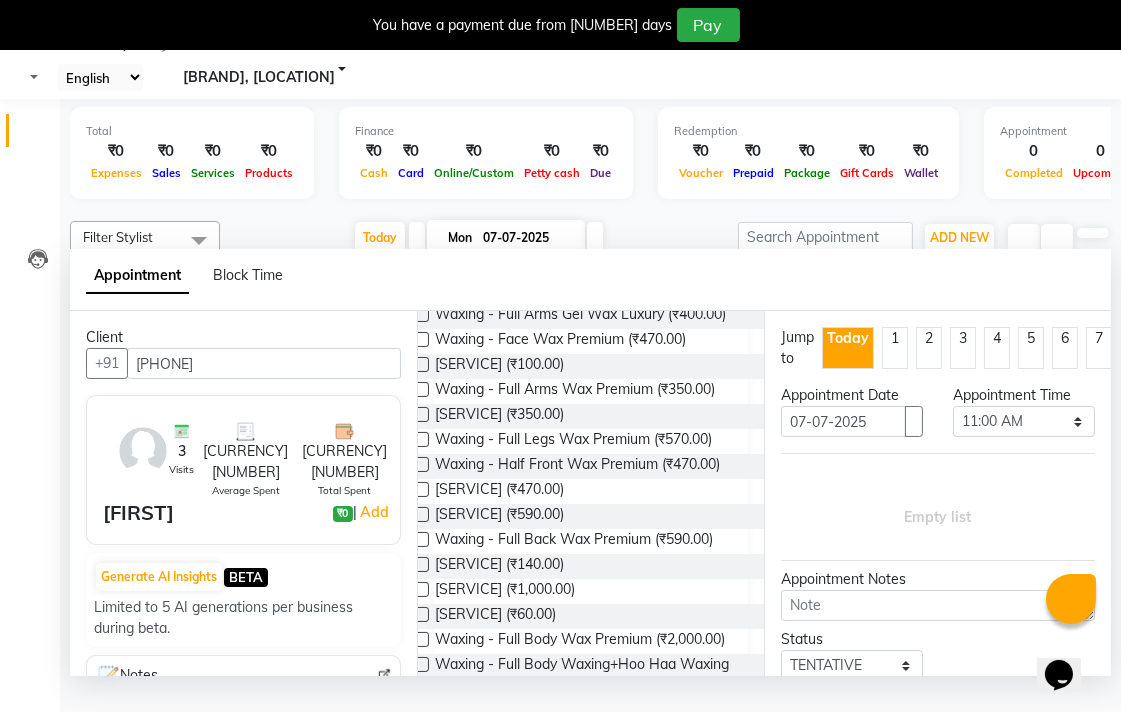 type on "wax" 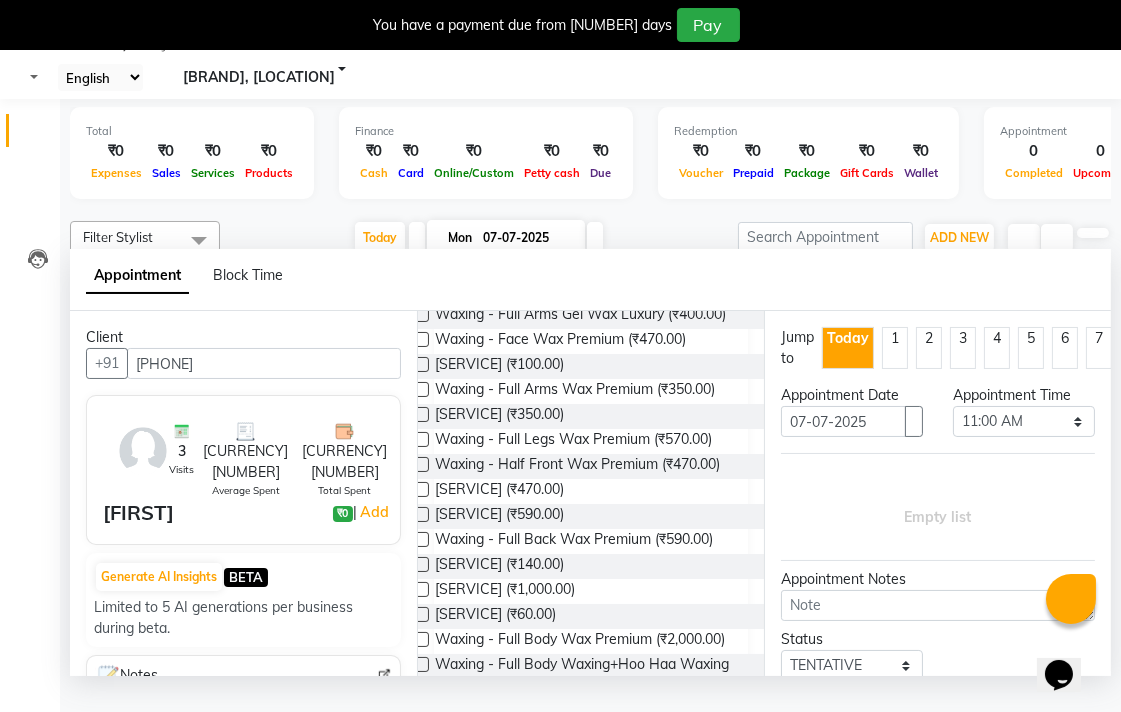 click at bounding box center [421, 389] 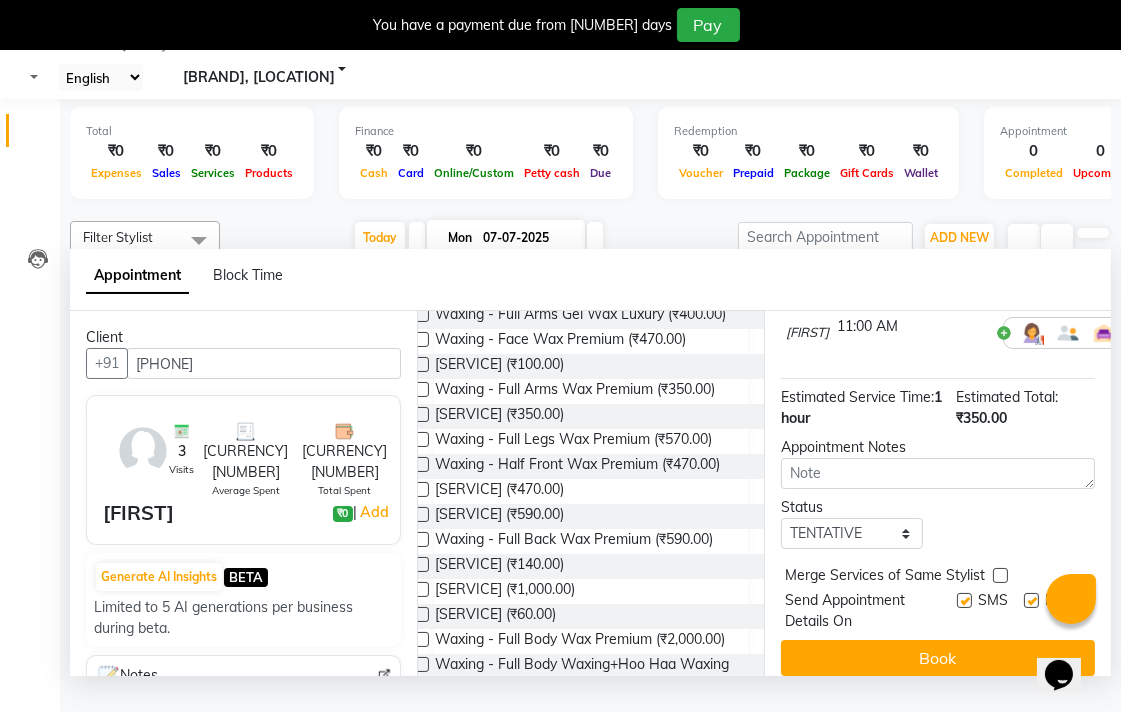 scroll, scrollTop: 236, scrollLeft: 0, axis: vertical 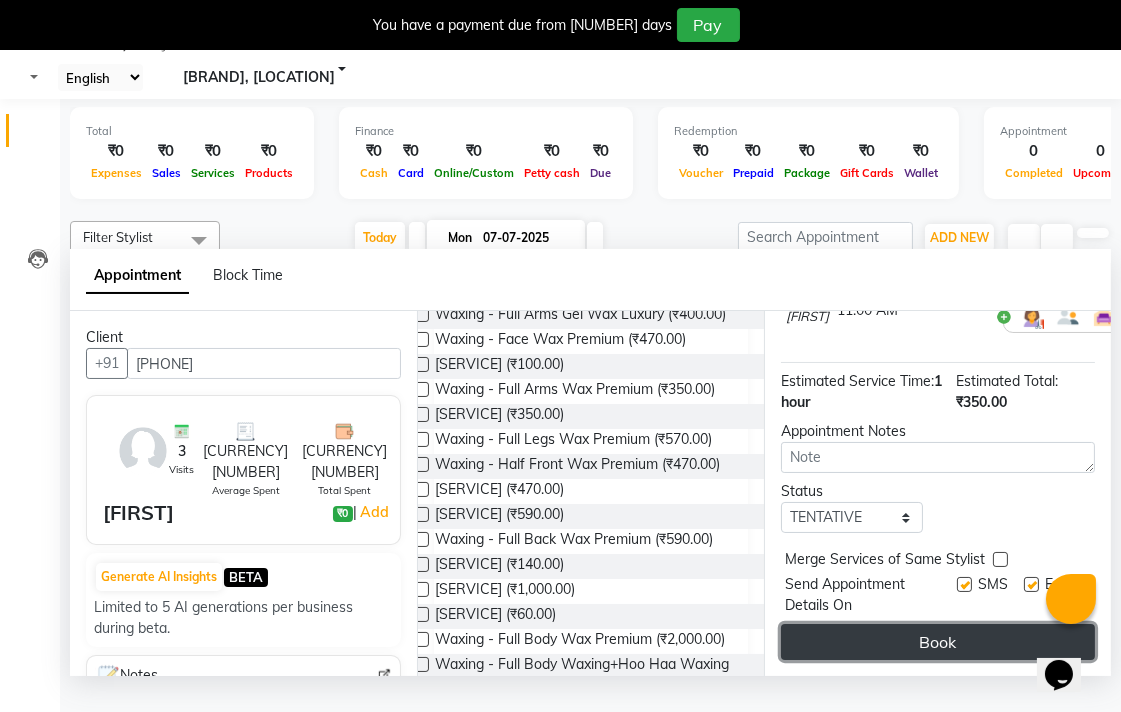 click on "Book" at bounding box center (938, 642) 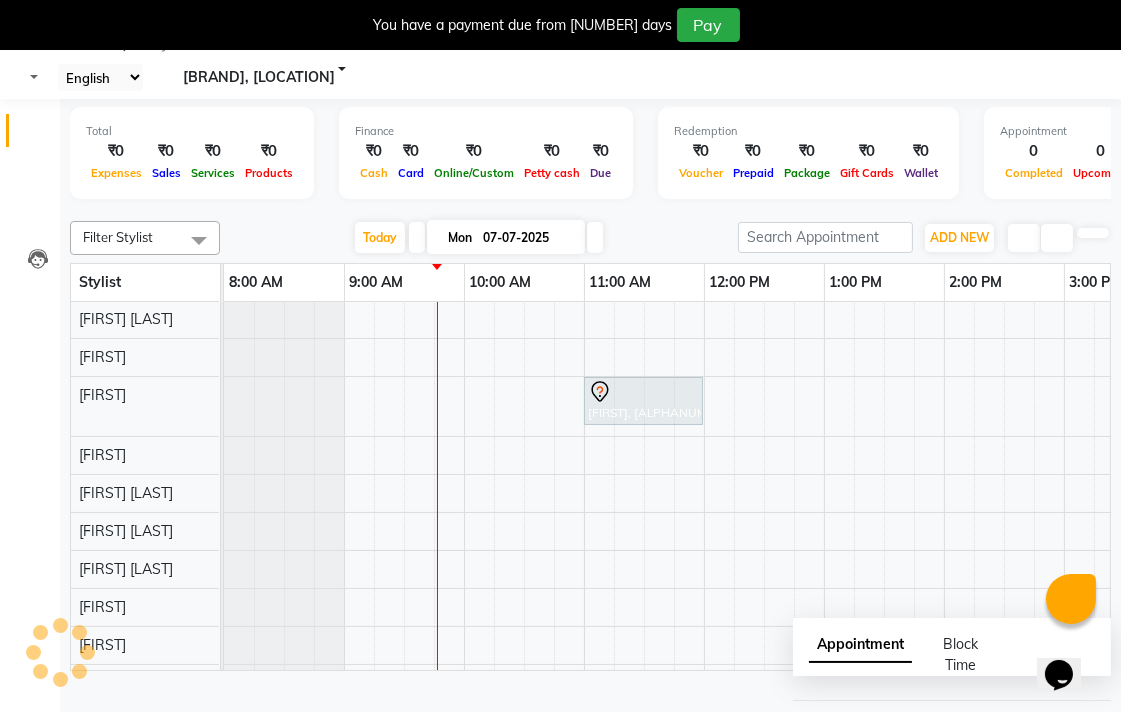 scroll, scrollTop: 0, scrollLeft: 0, axis: both 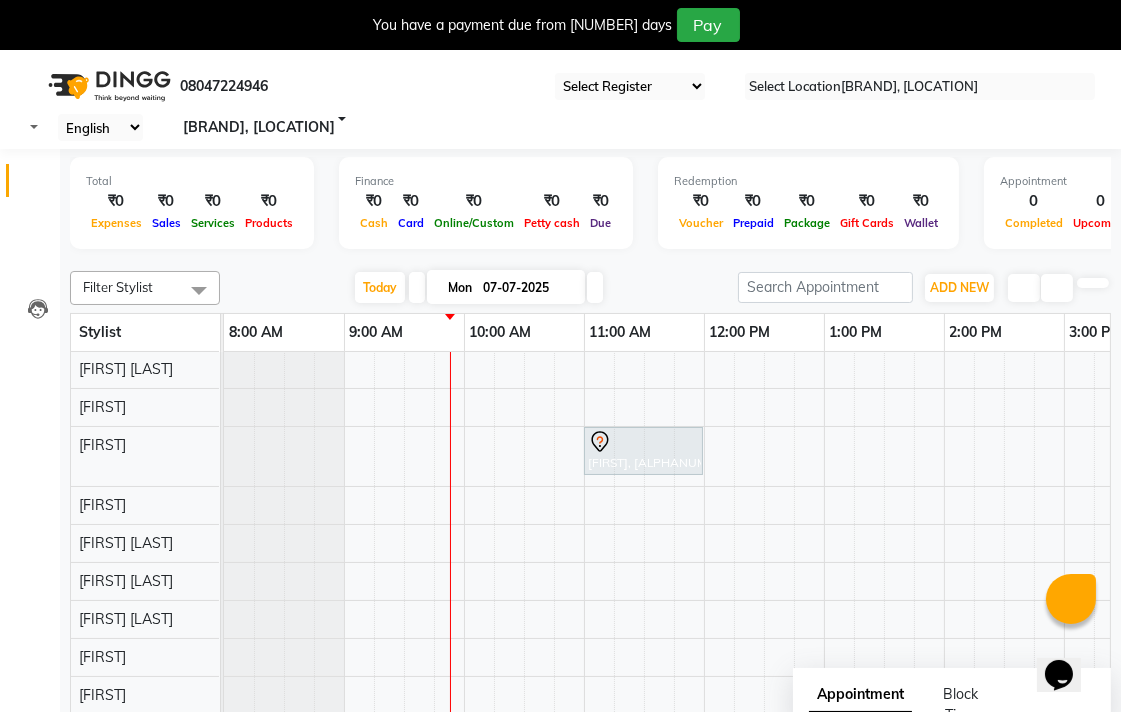 click at bounding box center [37, 185] 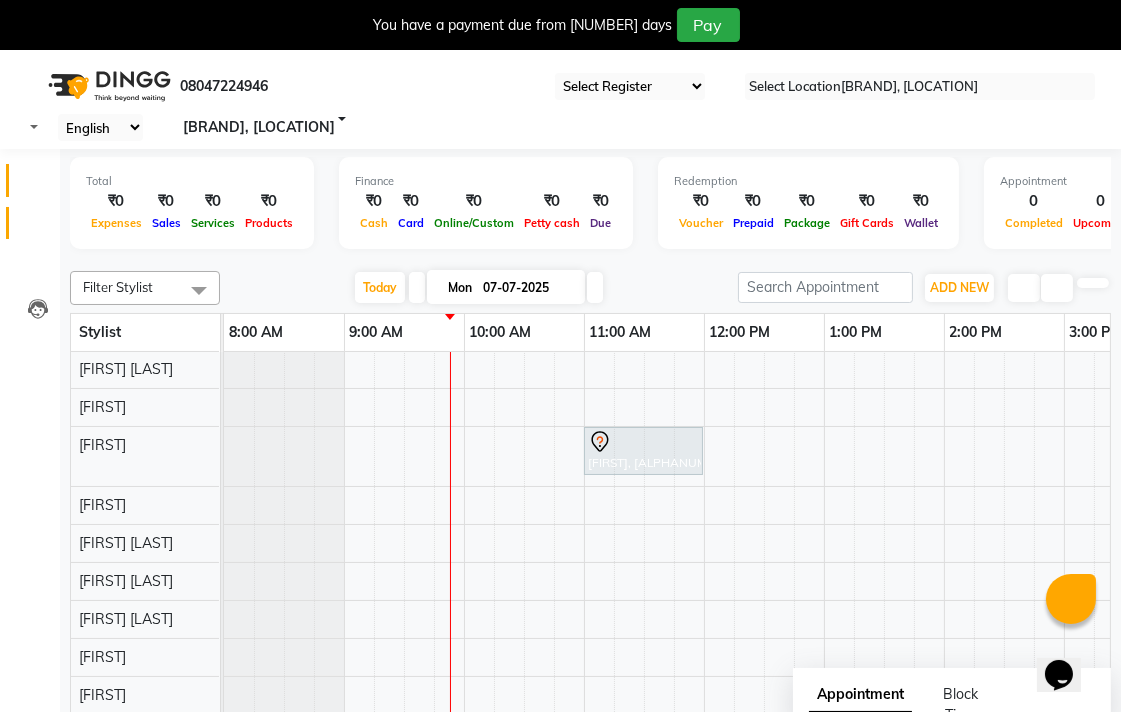 click at bounding box center (38, 228) 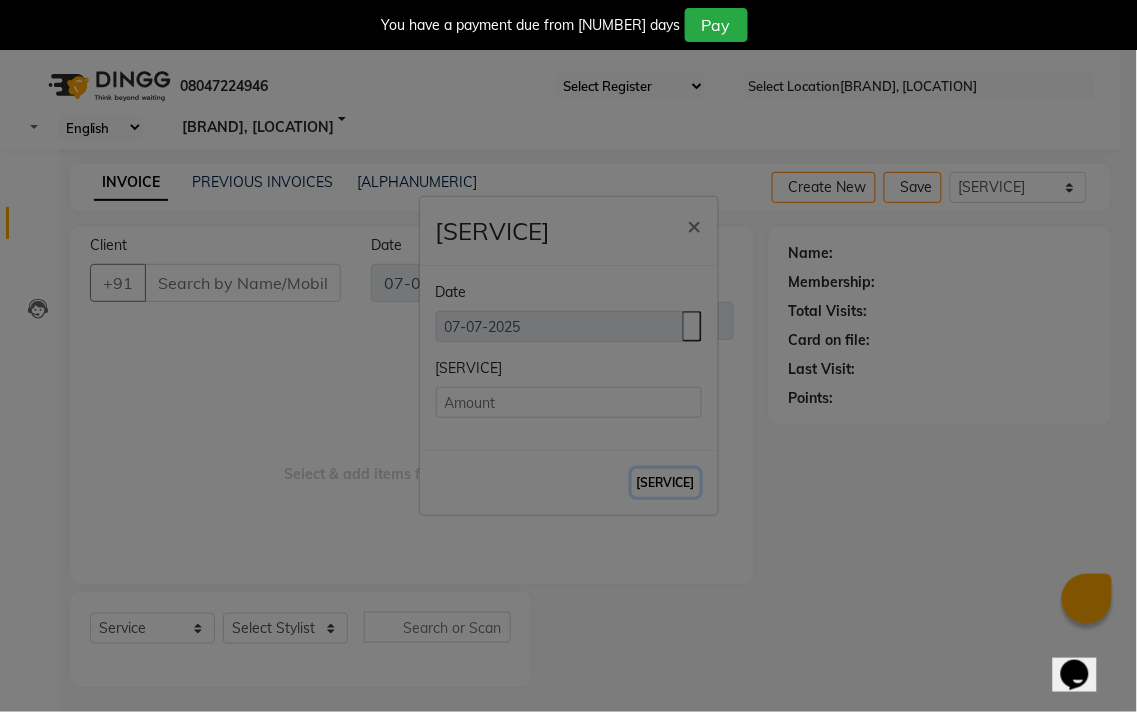 click on "[SERVICE]" at bounding box center [666, 483] 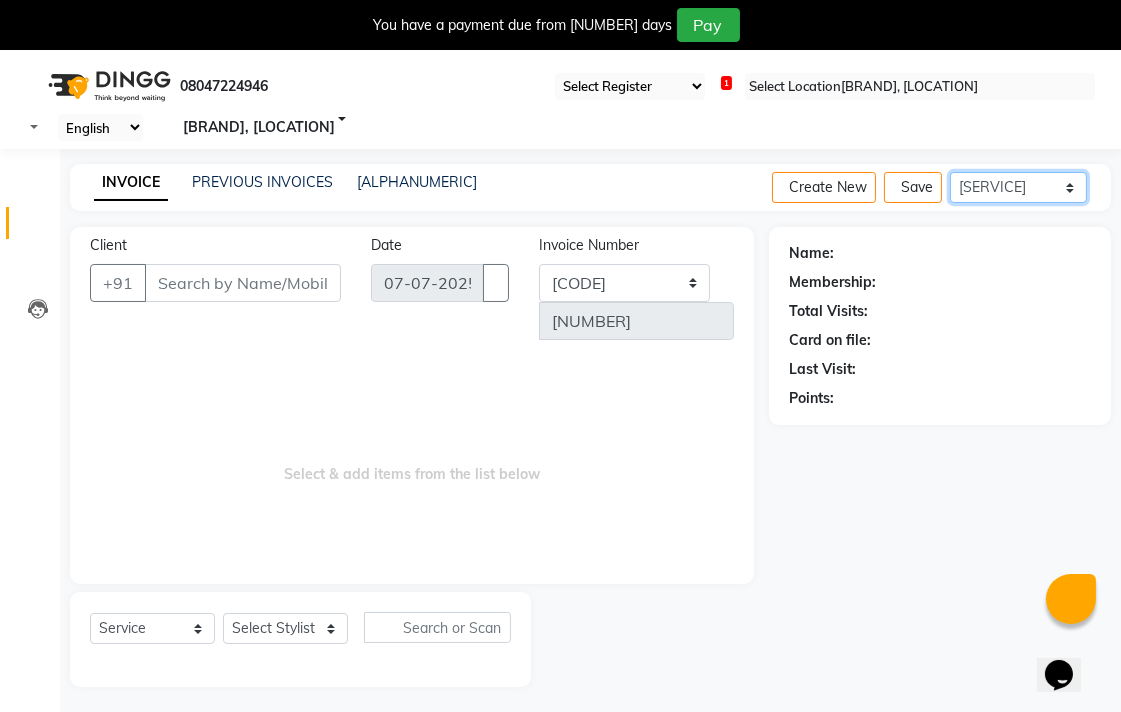 click on "[SERVICE] [PRODUCT]" at bounding box center (1018, 187) 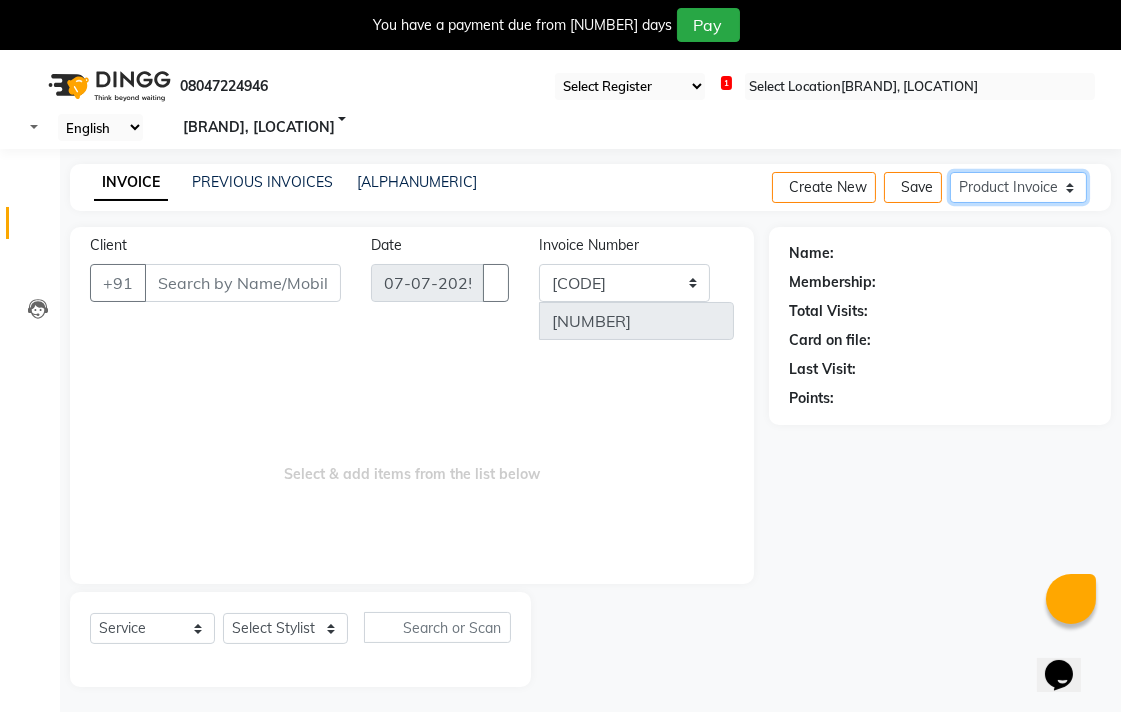 click on "[SERVICE] [PRODUCT]" at bounding box center (1018, 187) 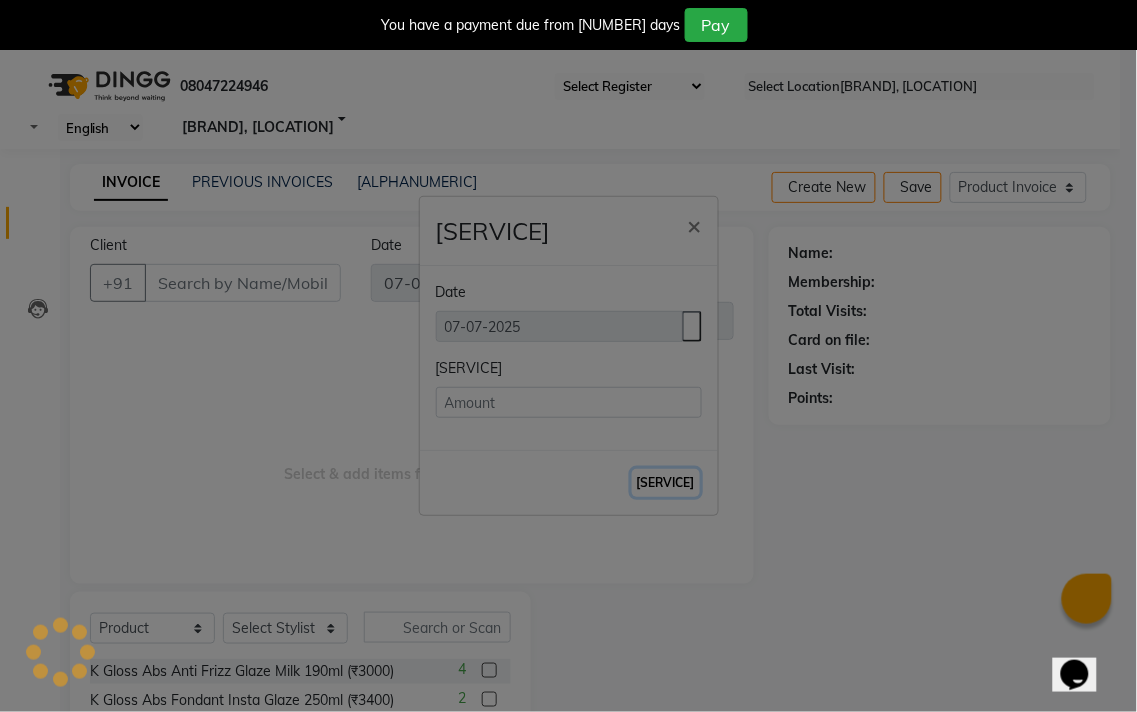 click on "[SERVICE]" at bounding box center [666, 483] 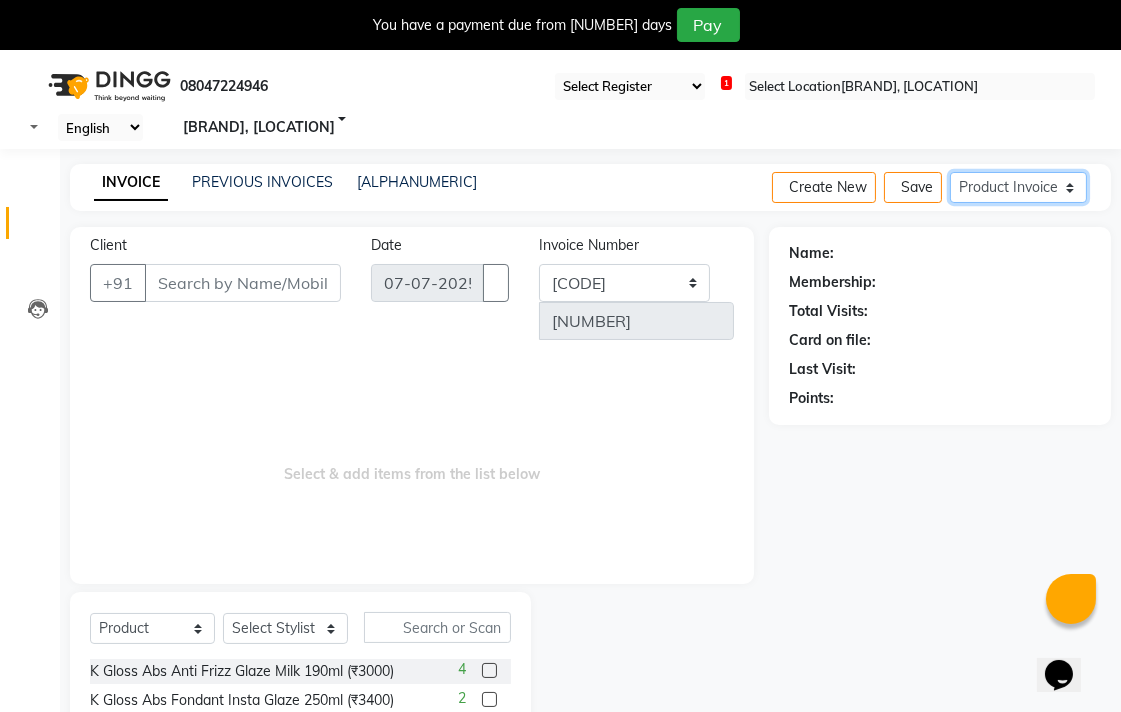 click on "[SERVICE] [PRODUCT]" at bounding box center (1018, 187) 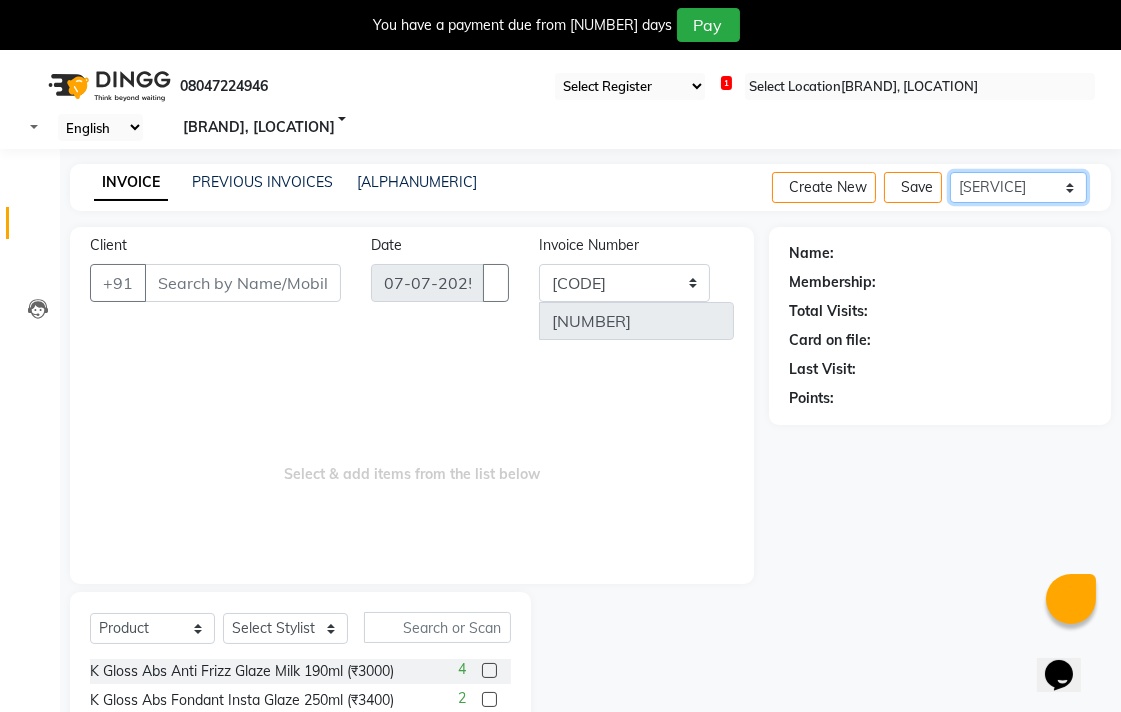 click on "[SERVICE] [PRODUCT]" at bounding box center (1018, 187) 